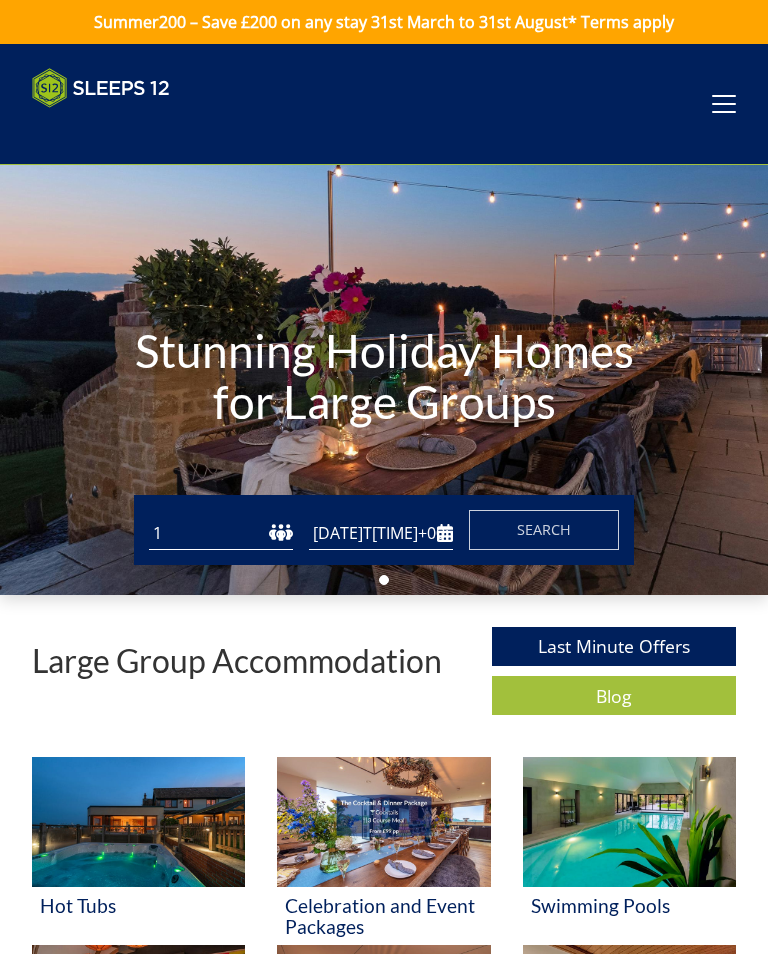scroll, scrollTop: 0, scrollLeft: 0, axis: both 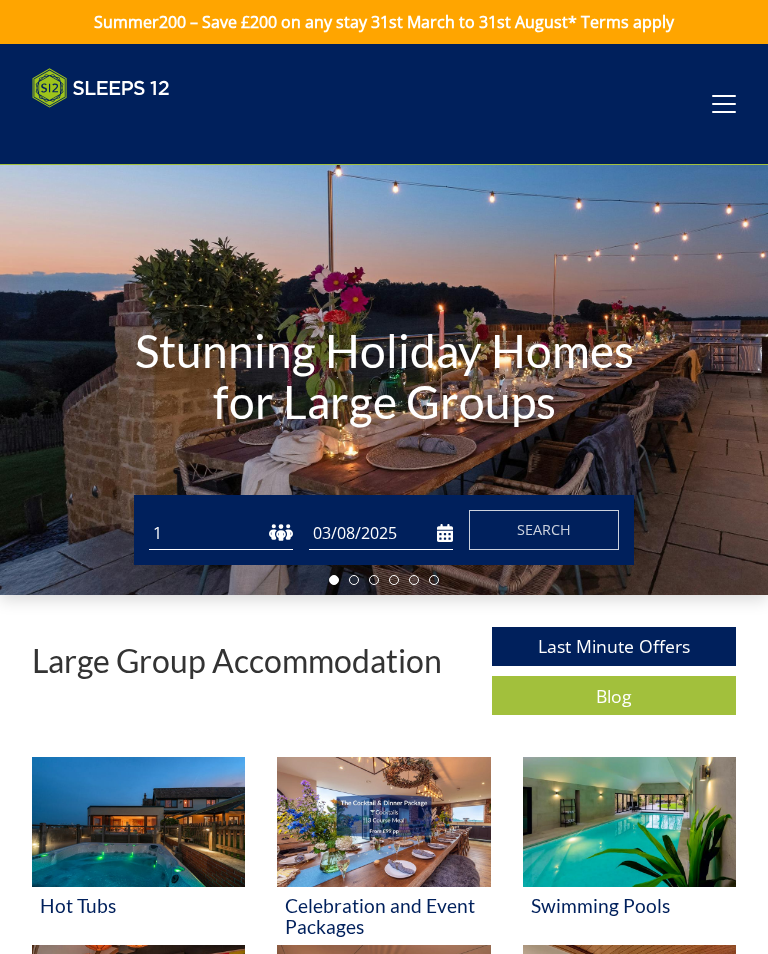 click at bounding box center [629, 822] 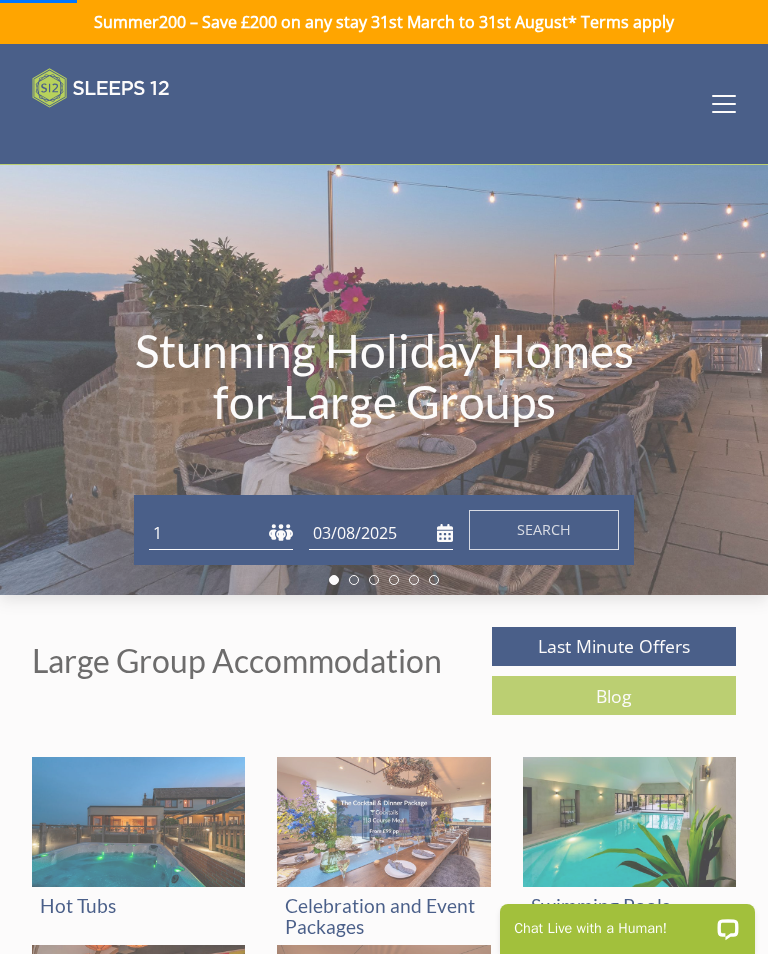 scroll, scrollTop: 0, scrollLeft: 0, axis: both 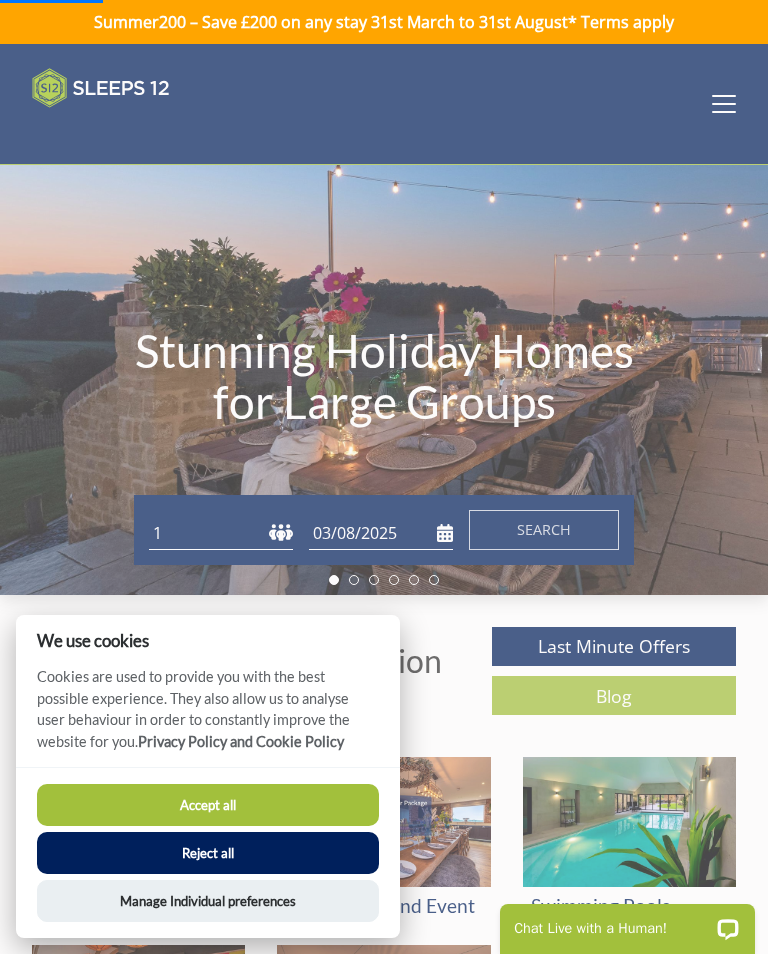 click on "Reject all" at bounding box center [208, 853] 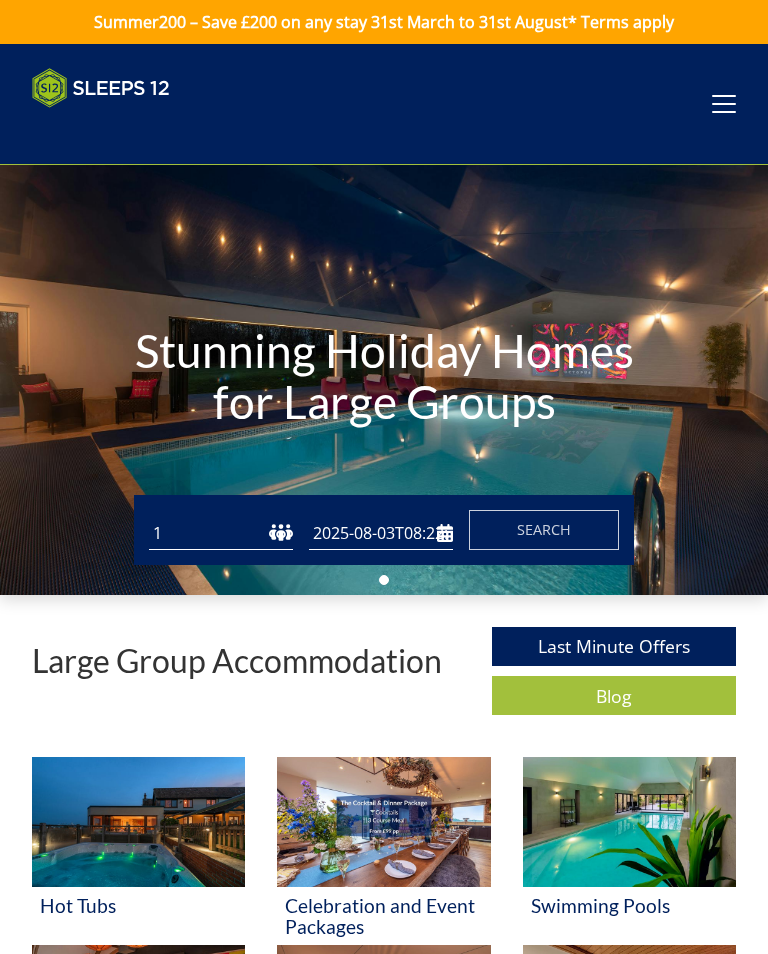scroll, scrollTop: 0, scrollLeft: 0, axis: both 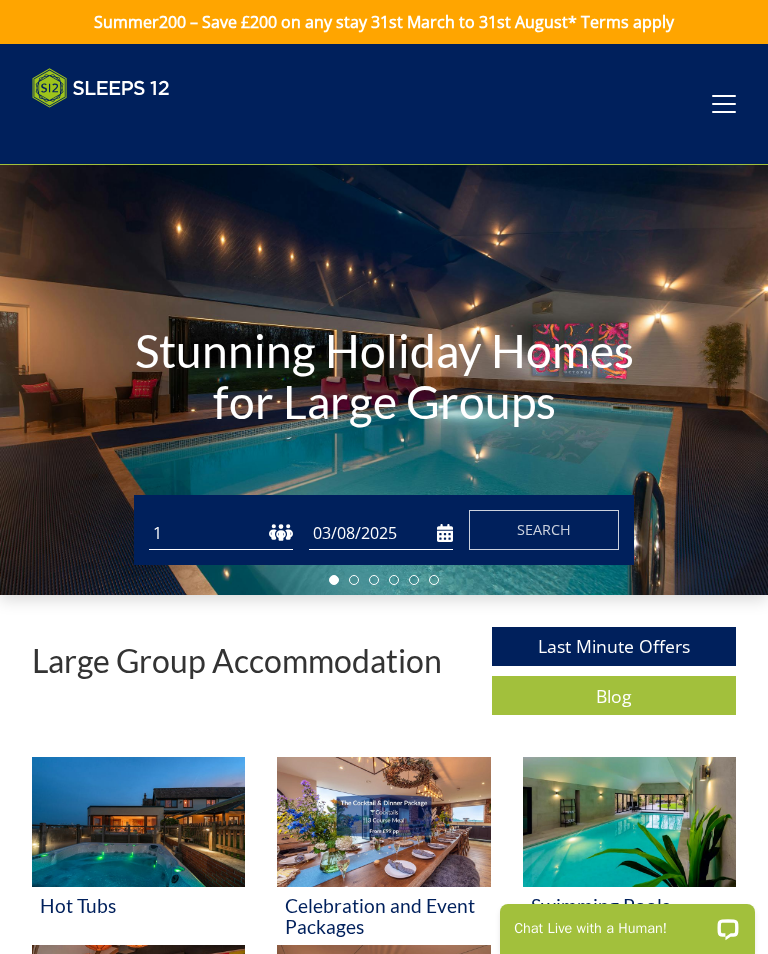 click at bounding box center [629, 822] 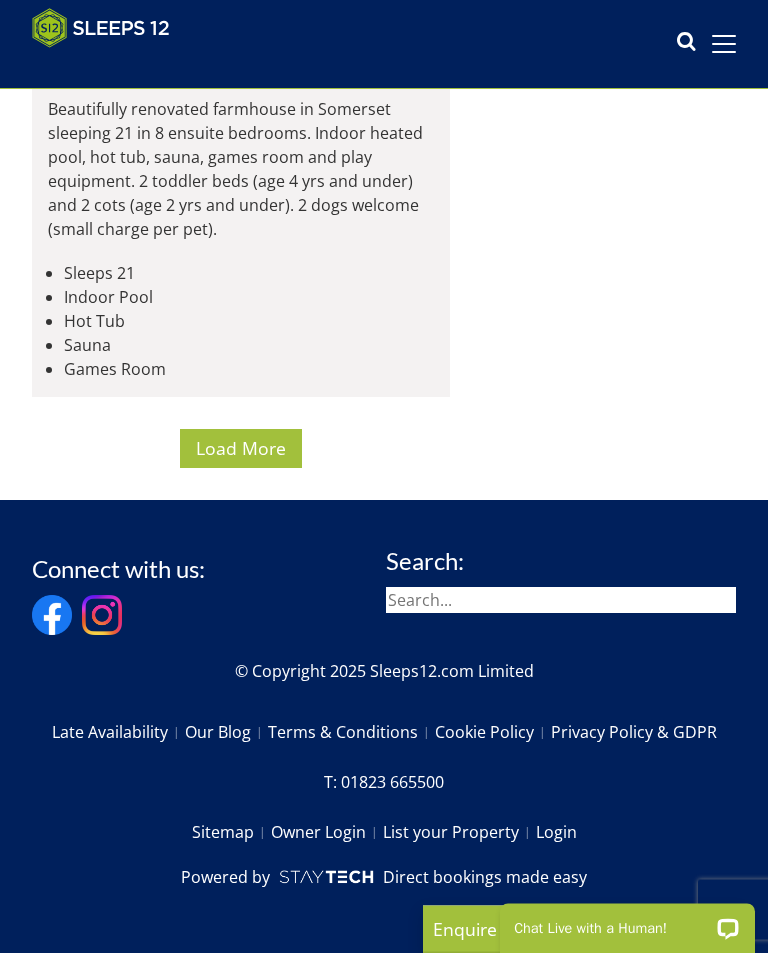 scroll, scrollTop: 13583, scrollLeft: 0, axis: vertical 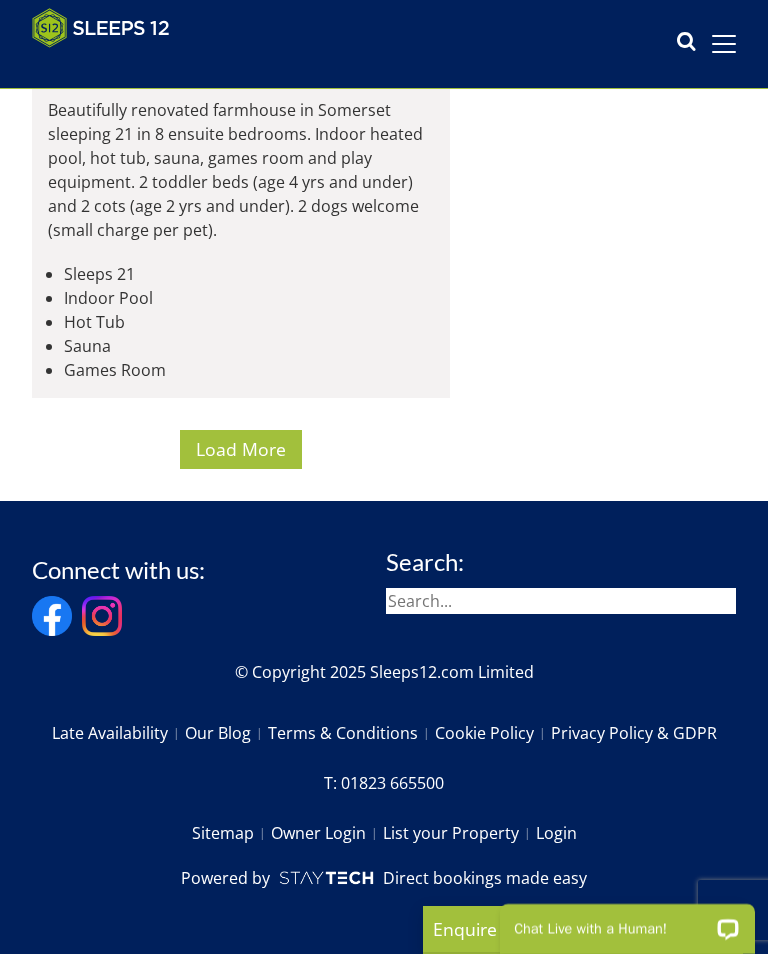 click on "Load More" at bounding box center (241, 449) 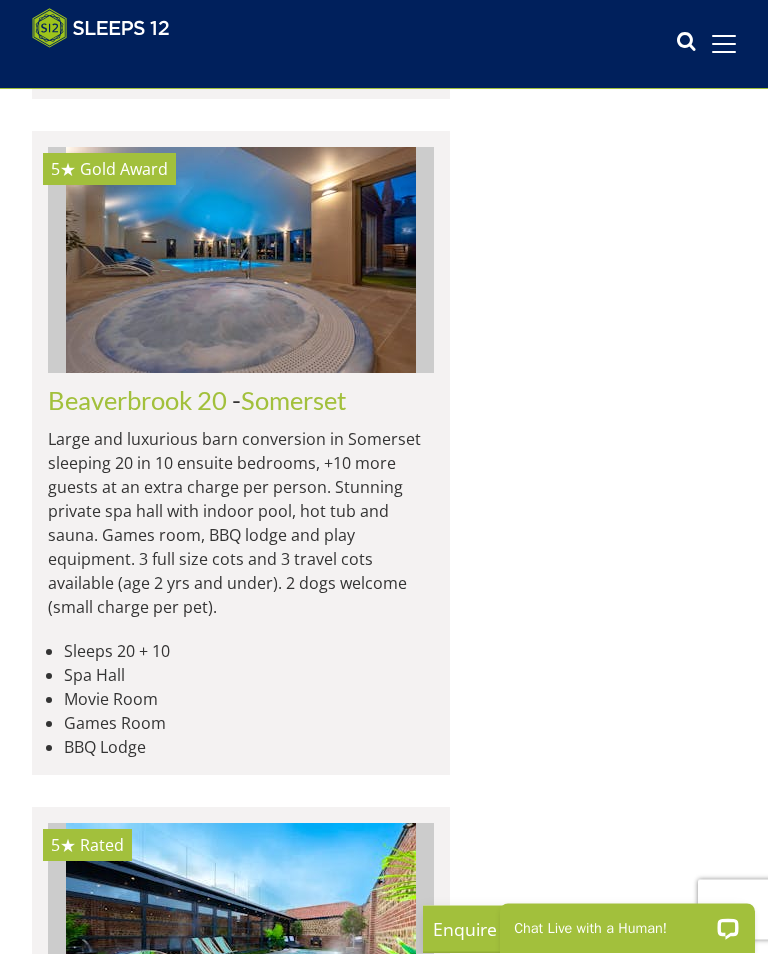 scroll, scrollTop: 16397, scrollLeft: 0, axis: vertical 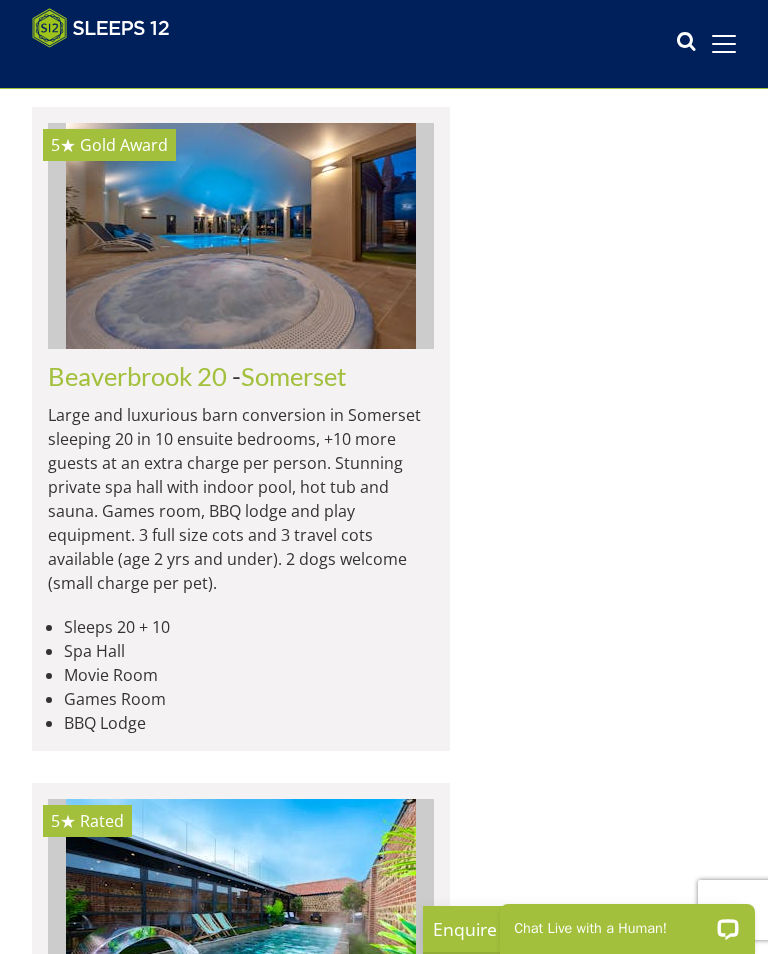 click at bounding box center [241, -5178] 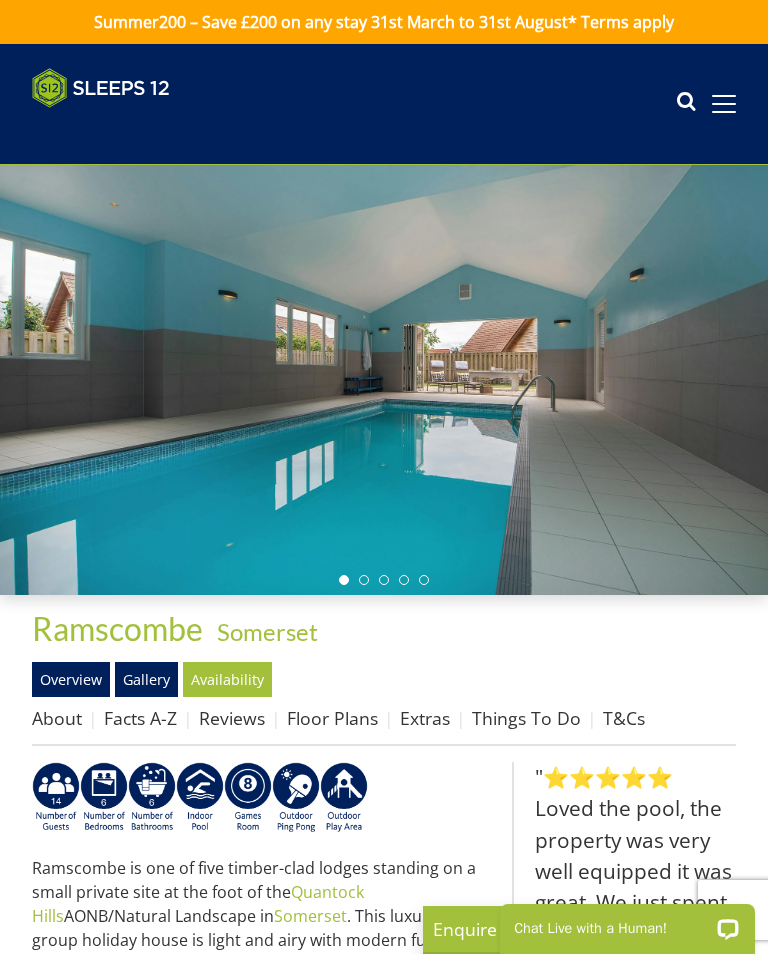scroll, scrollTop: 0, scrollLeft: 0, axis: both 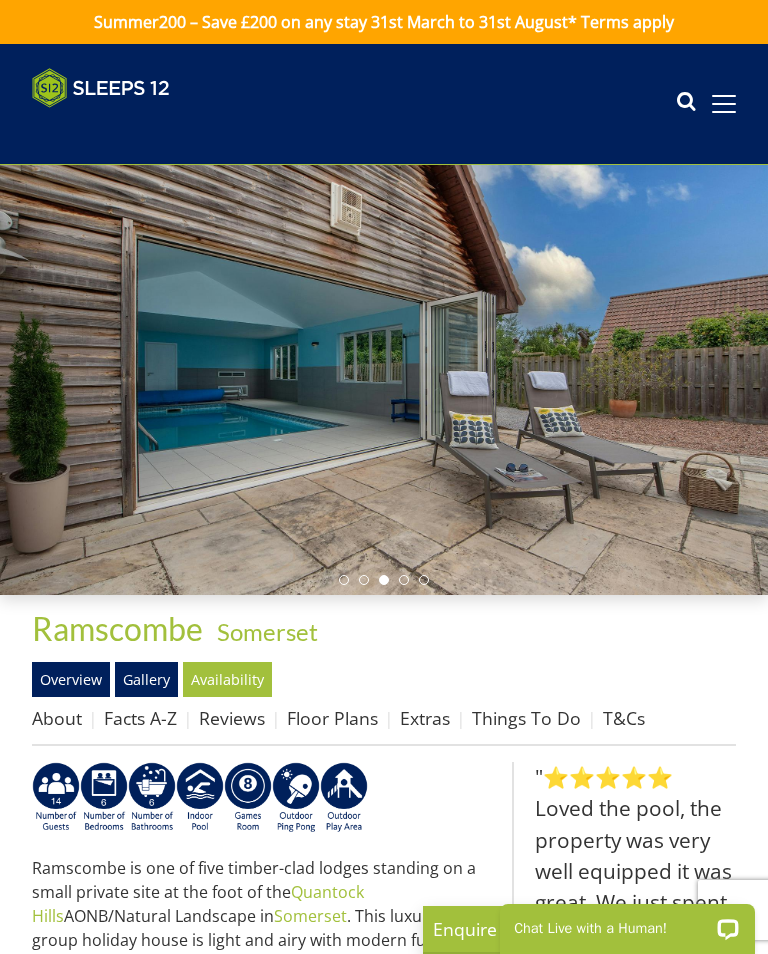 click on "Gallery" at bounding box center [146, 679] 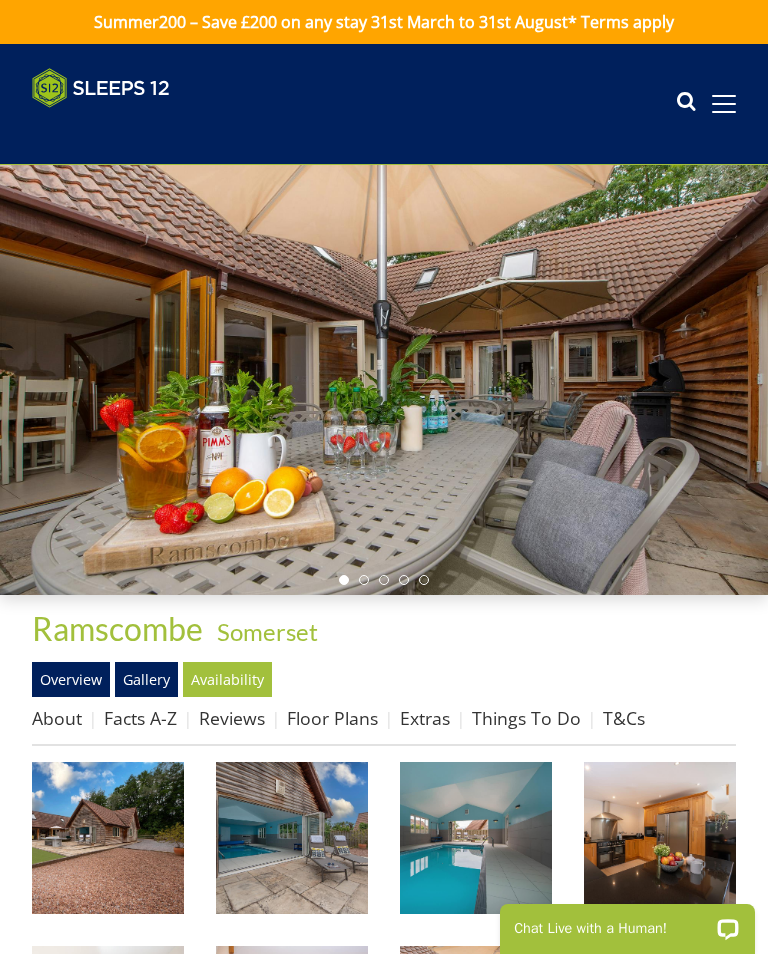 scroll, scrollTop: 0, scrollLeft: 0, axis: both 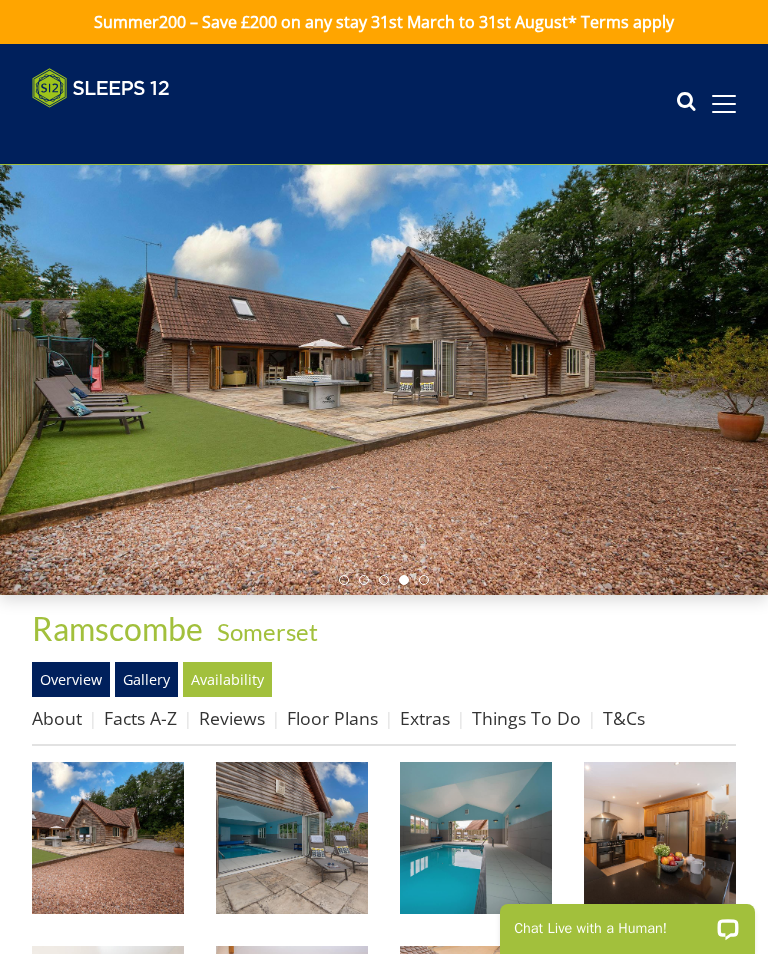 click at bounding box center [108, 838] 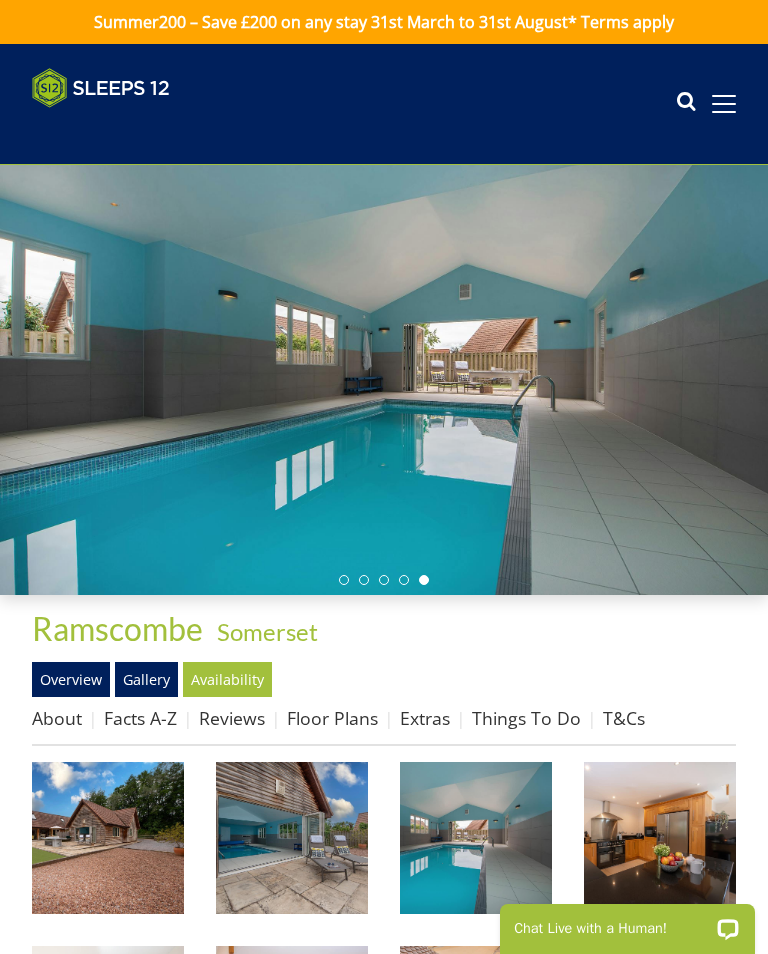 click at bounding box center [292, 838] 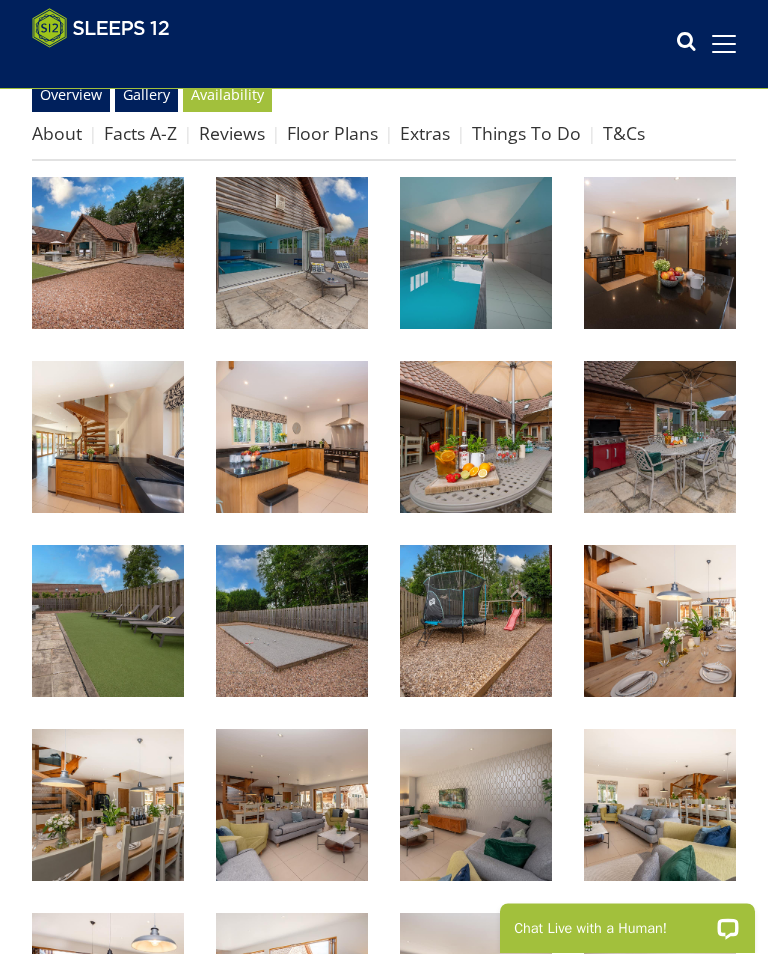 scroll, scrollTop: 607, scrollLeft: 0, axis: vertical 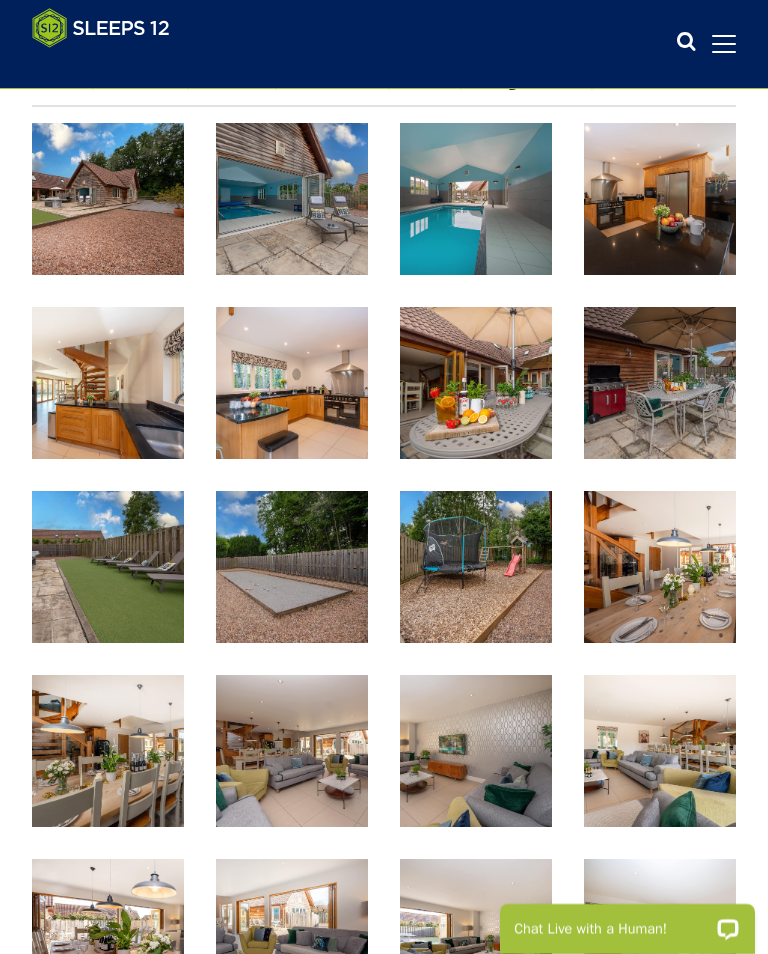 click at bounding box center (660, 383) 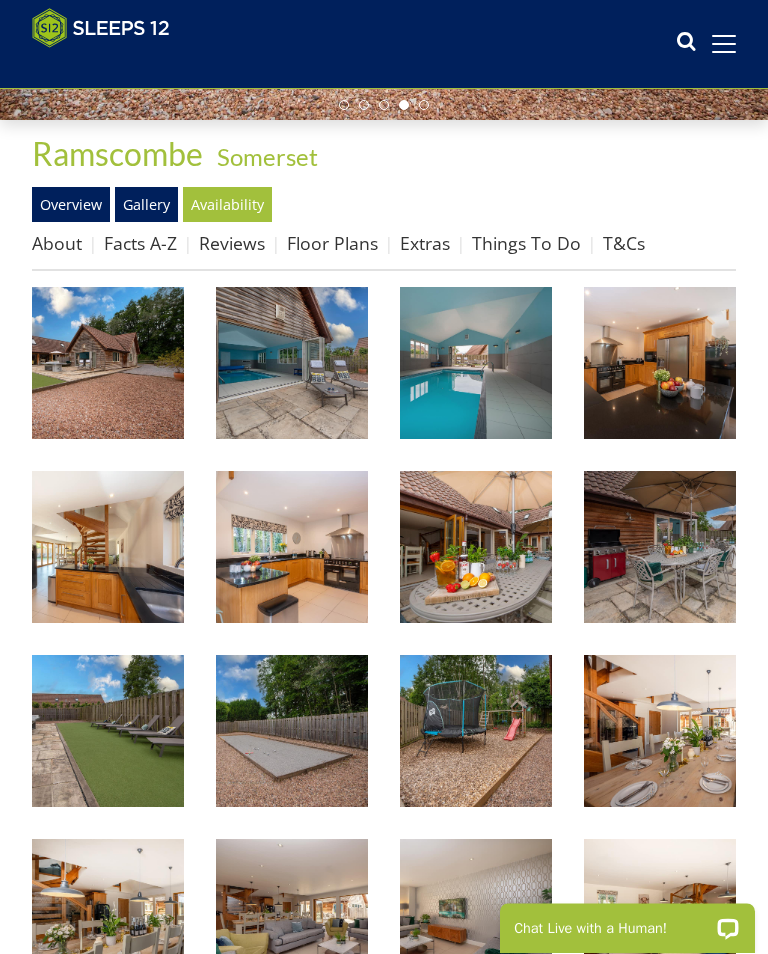 scroll, scrollTop: 422, scrollLeft: 0, axis: vertical 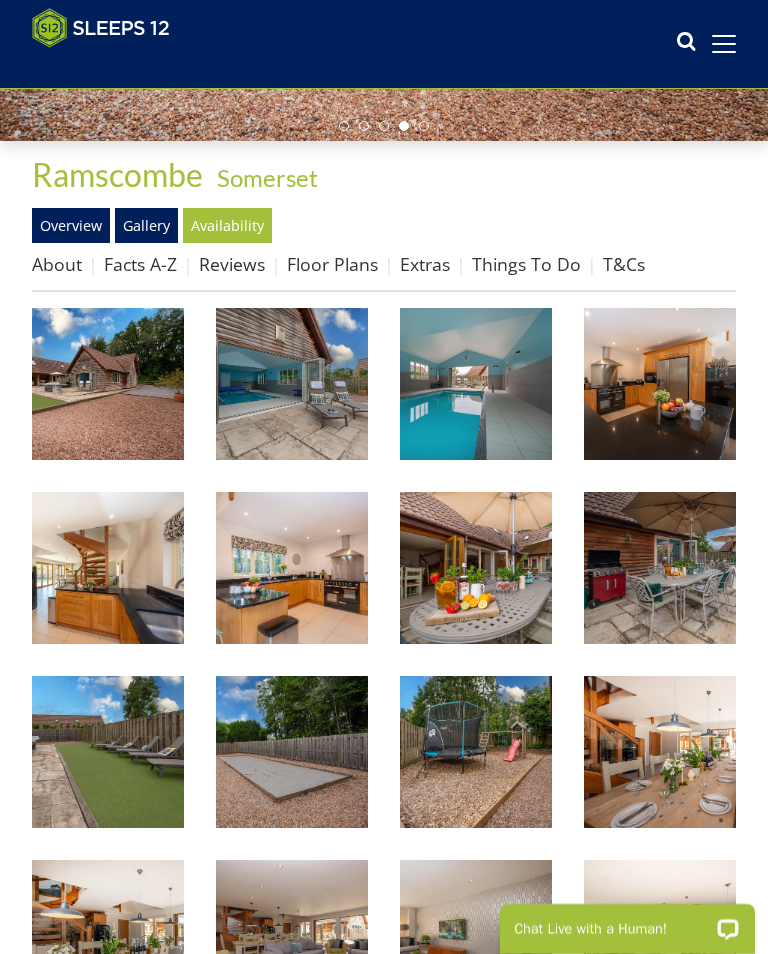 click on "Floor Plans" at bounding box center (332, 264) 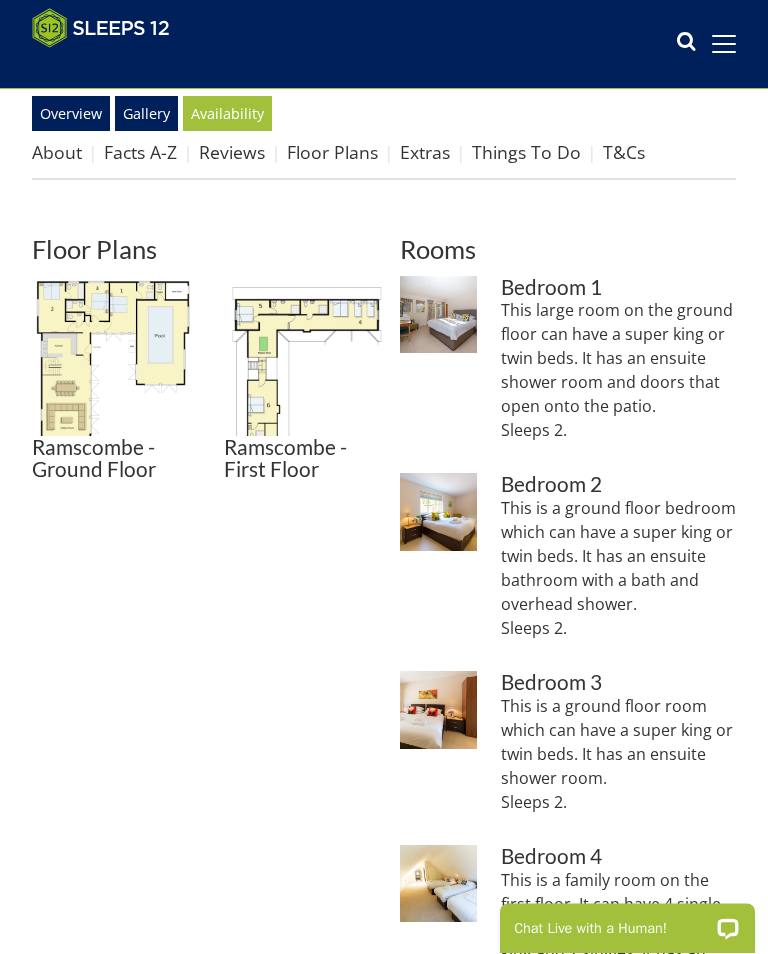 scroll, scrollTop: 534, scrollLeft: 0, axis: vertical 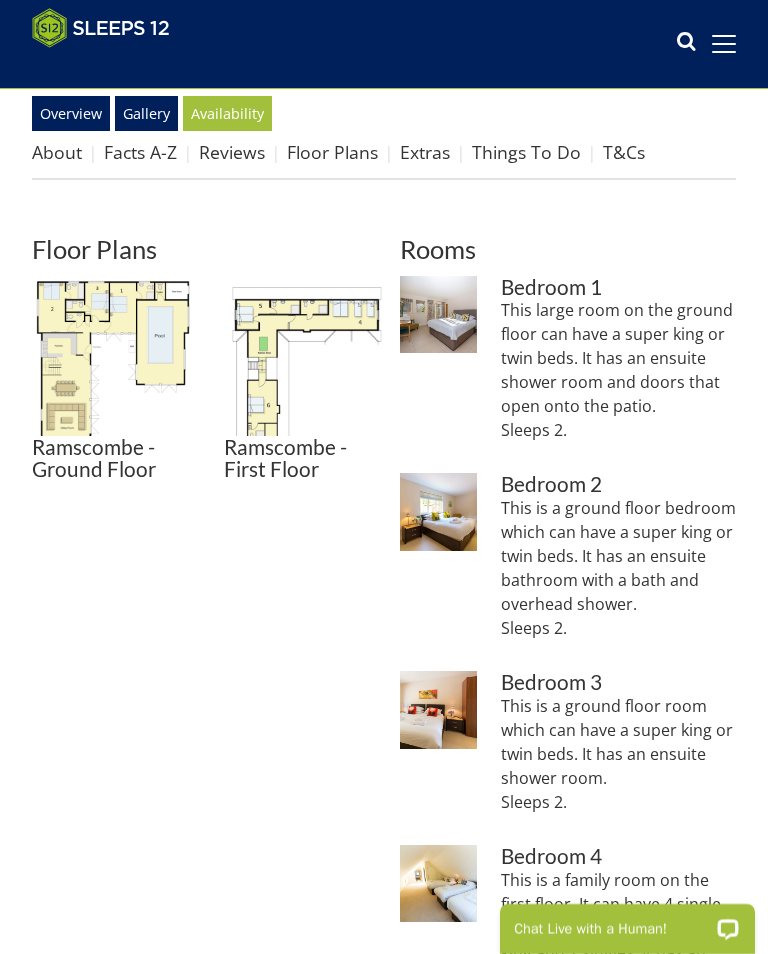 click at bounding box center [112, 356] 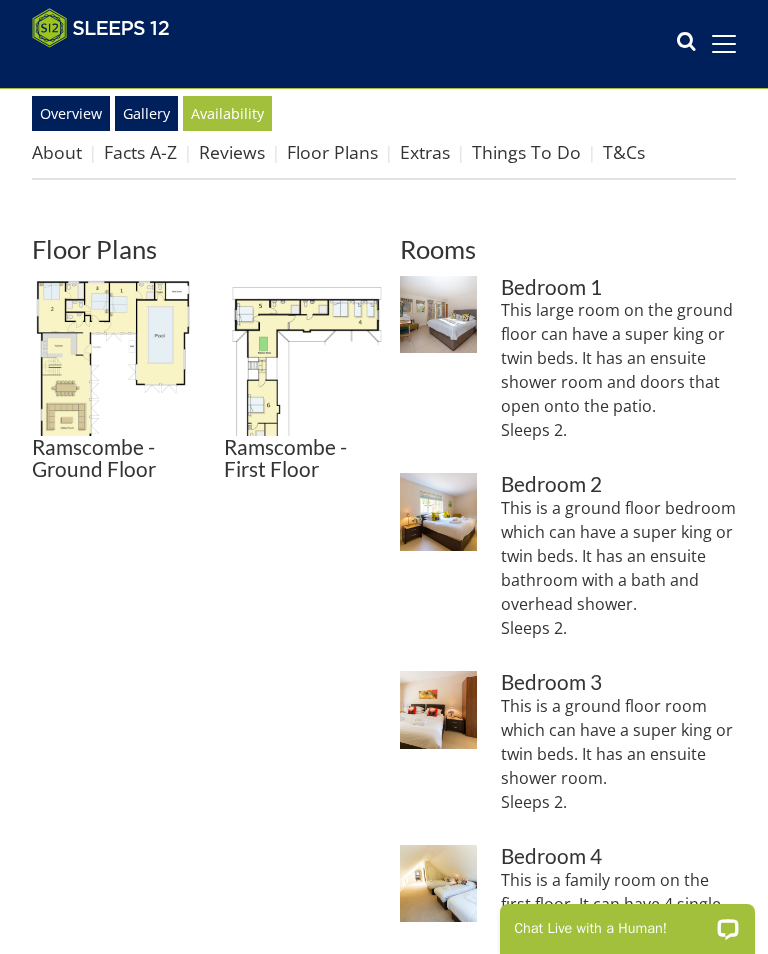 click on "Overview" at bounding box center (71, 113) 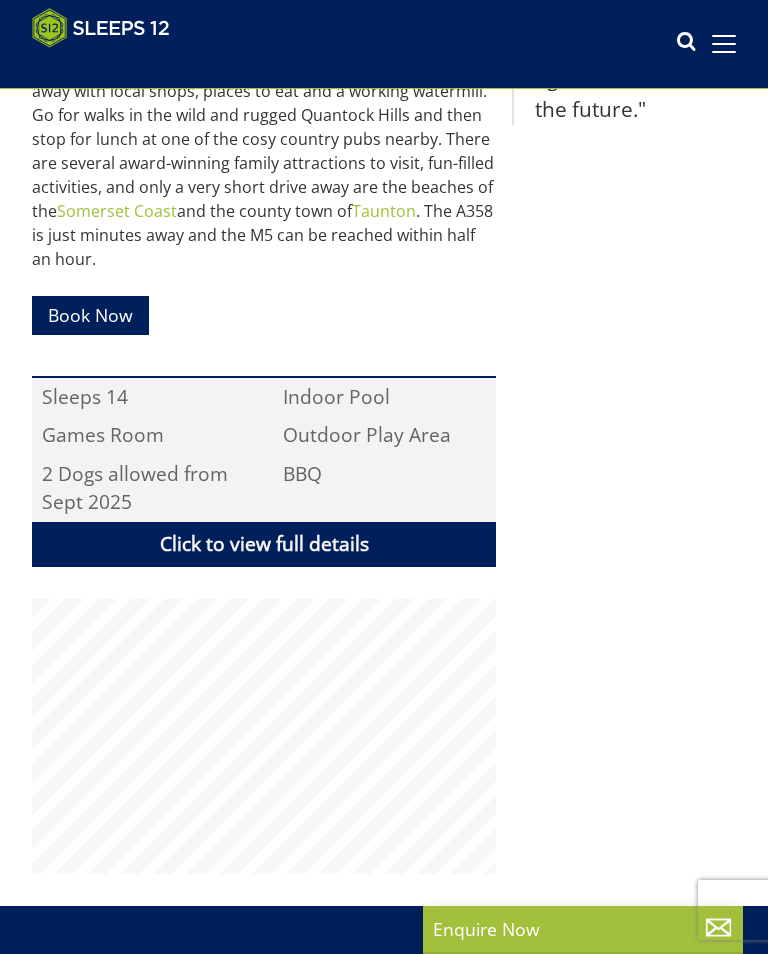 scroll, scrollTop: 1105, scrollLeft: 0, axis: vertical 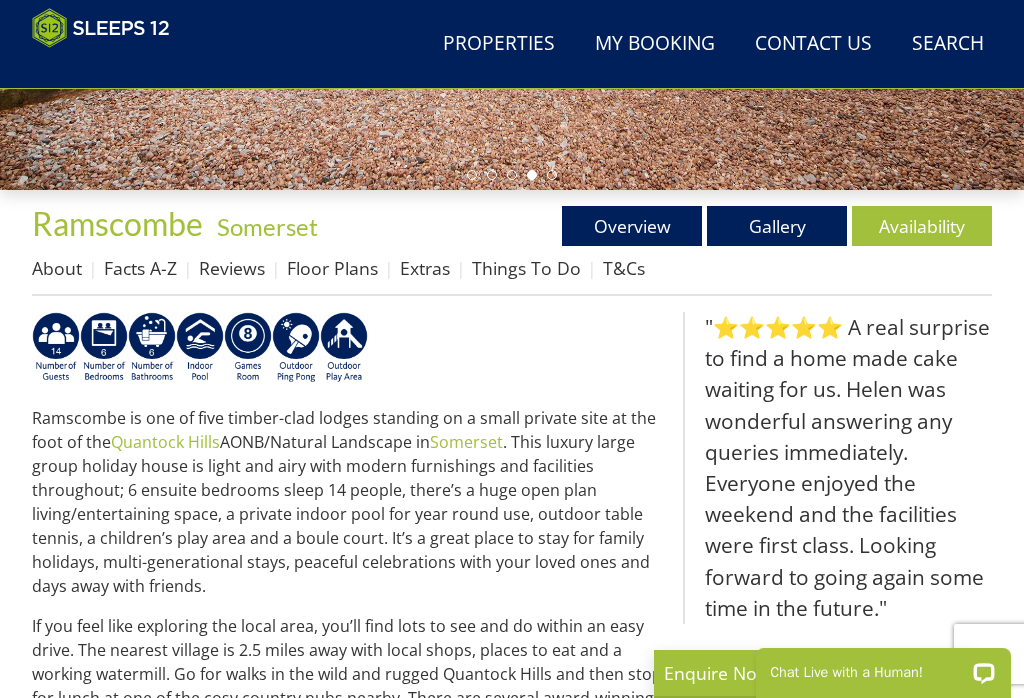 click on "Extras" at bounding box center (425, 268) 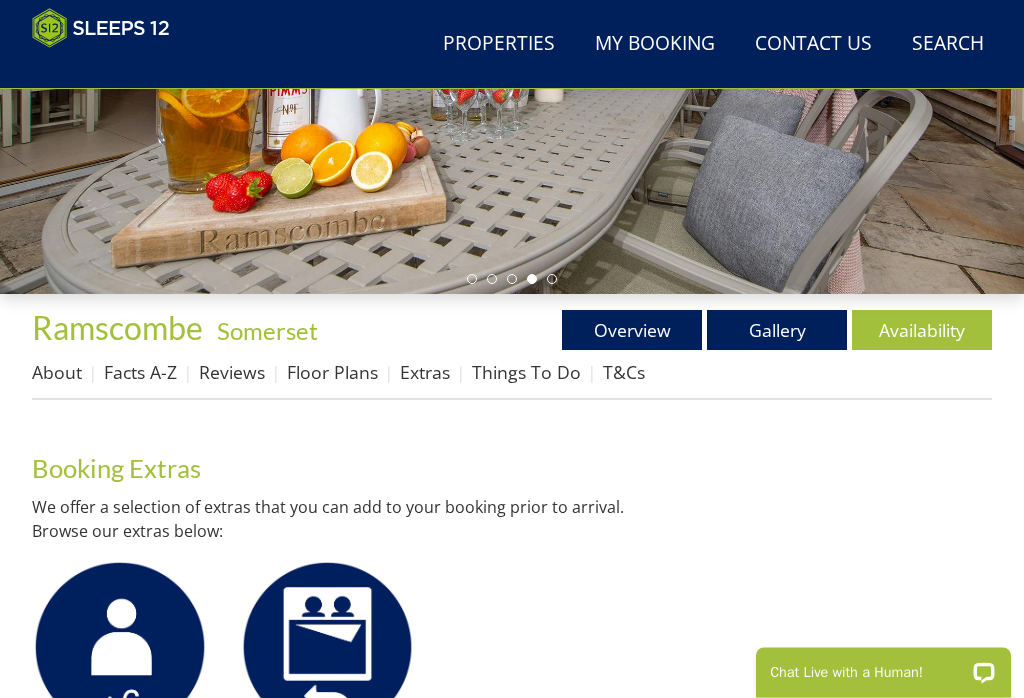 scroll, scrollTop: 412, scrollLeft: 0, axis: vertical 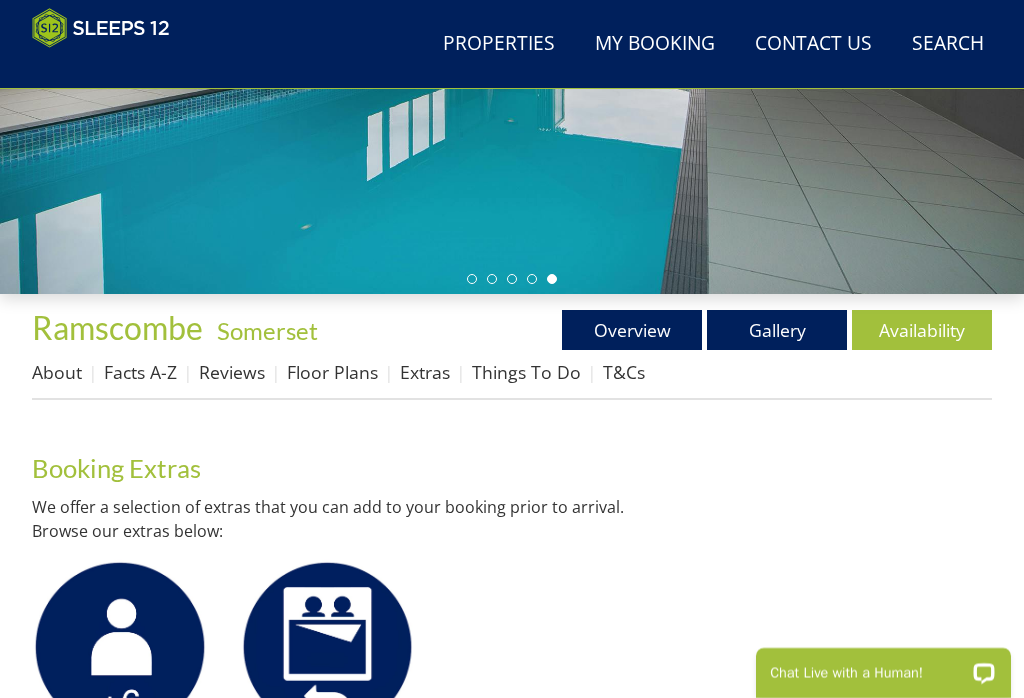 click on "Facts A-Z" at bounding box center (140, 372) 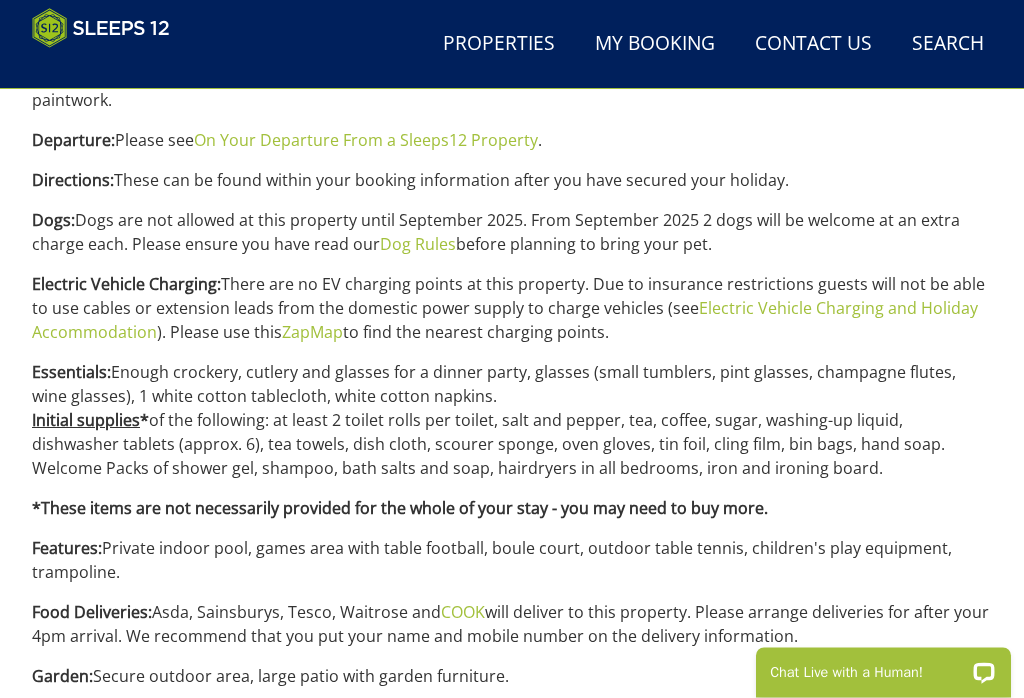 scroll, scrollTop: 1244, scrollLeft: 0, axis: vertical 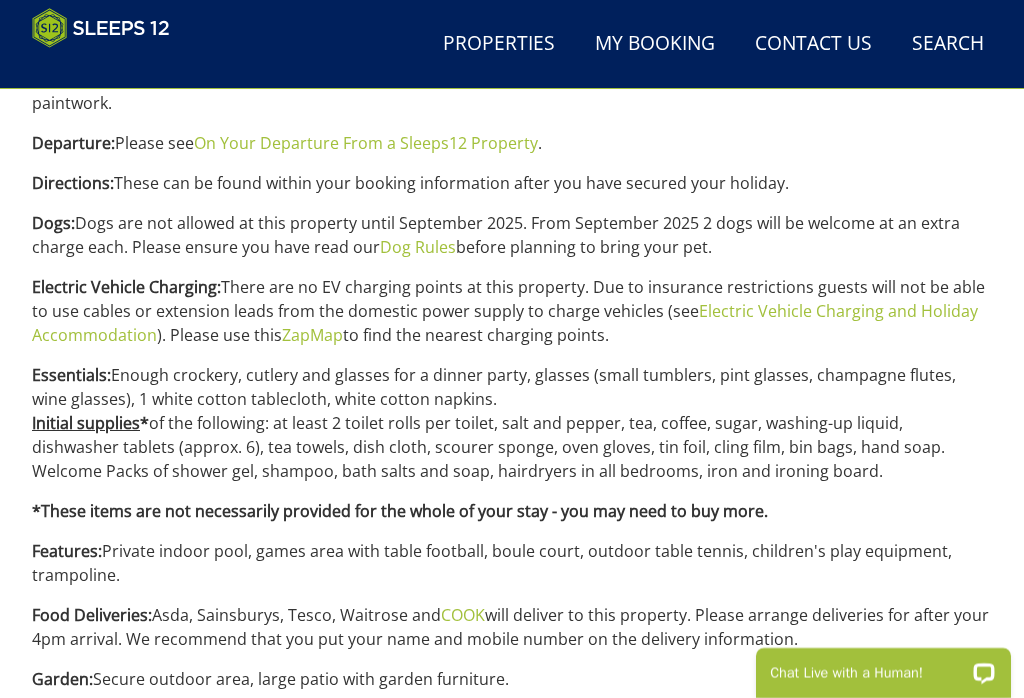 click on "On Your Departure From a Sleeps12 Property" at bounding box center (366, 143) 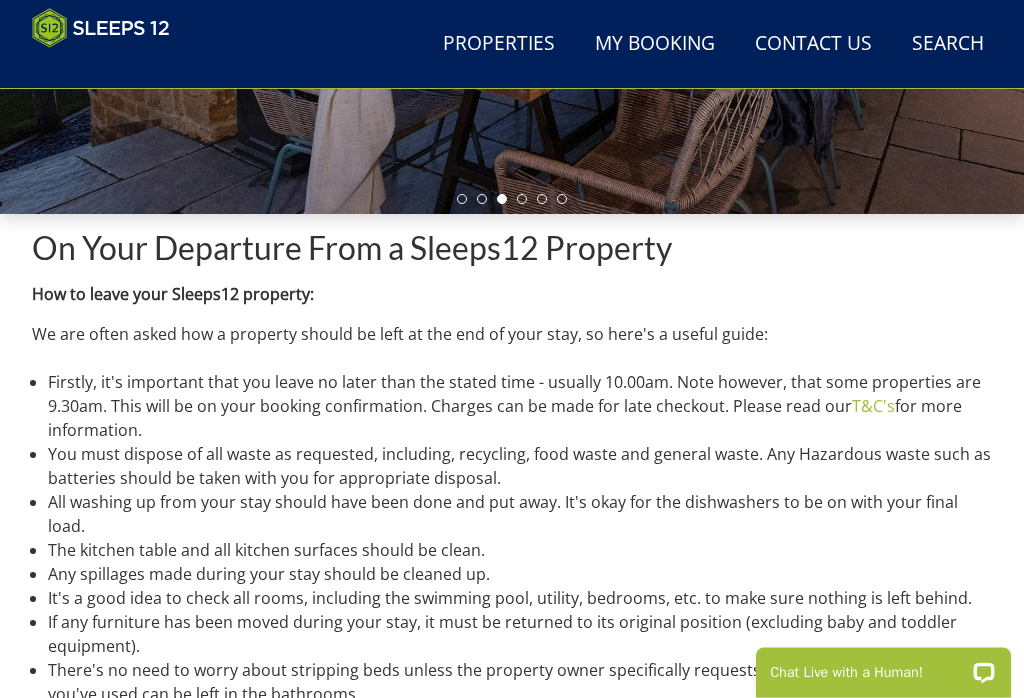 scroll, scrollTop: 492, scrollLeft: 0, axis: vertical 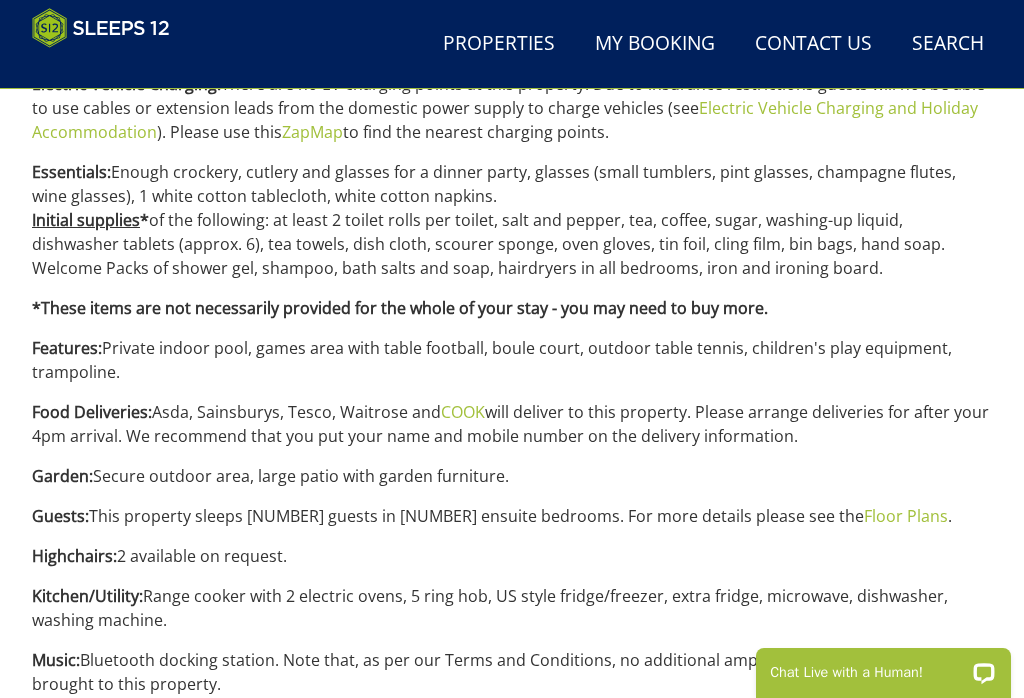 click on "ZapMap" at bounding box center [312, 132] 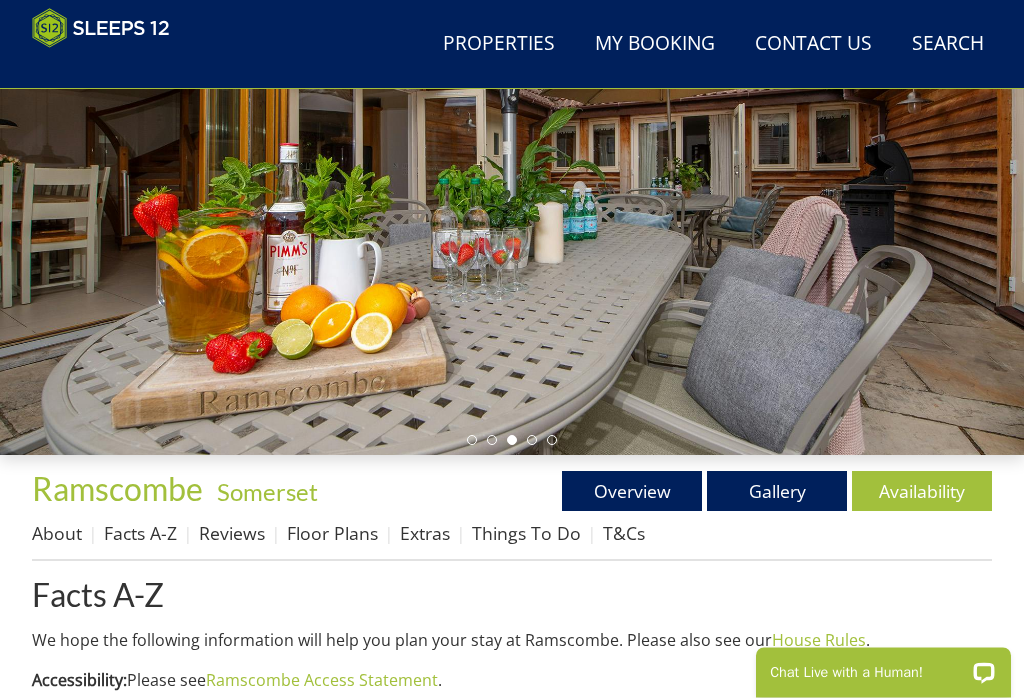 scroll, scrollTop: 251, scrollLeft: 0, axis: vertical 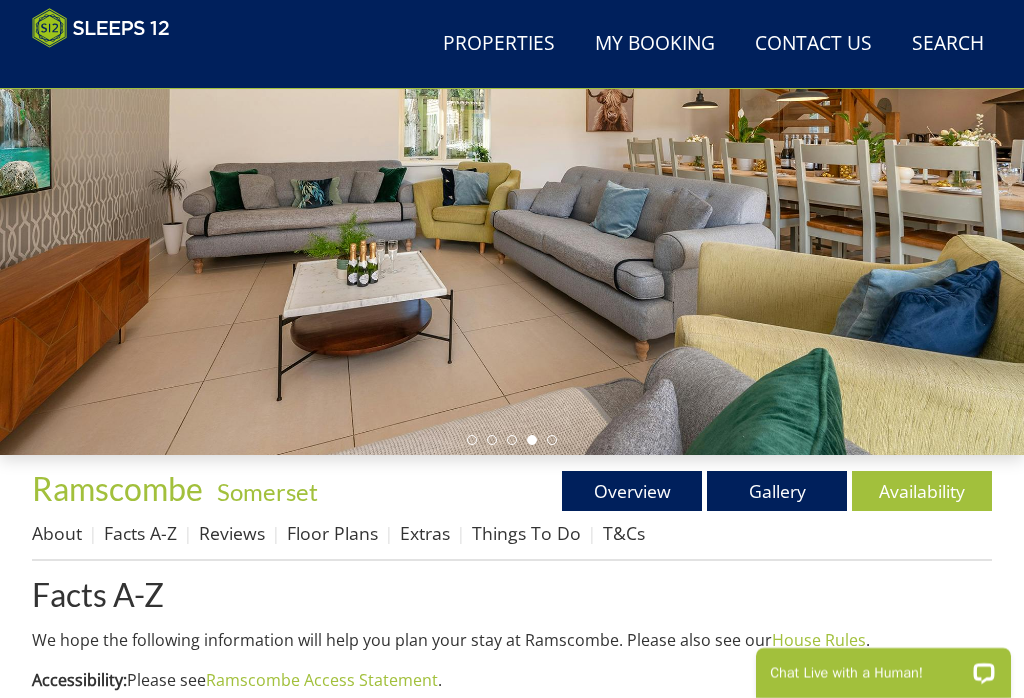click on "Reviews" at bounding box center (232, 533) 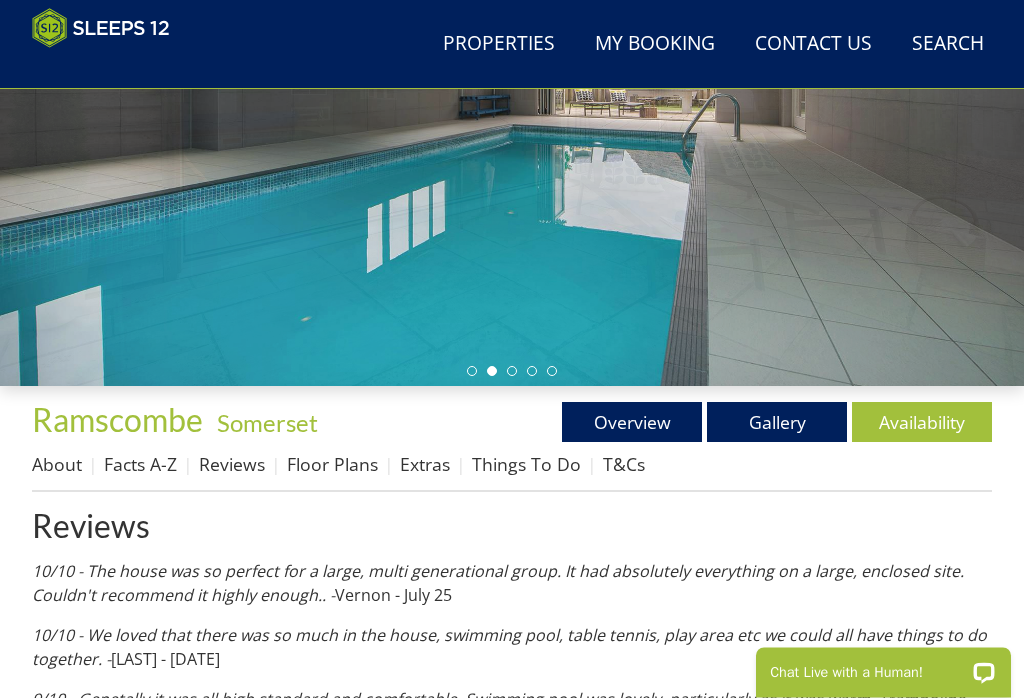 scroll, scrollTop: 320, scrollLeft: 0, axis: vertical 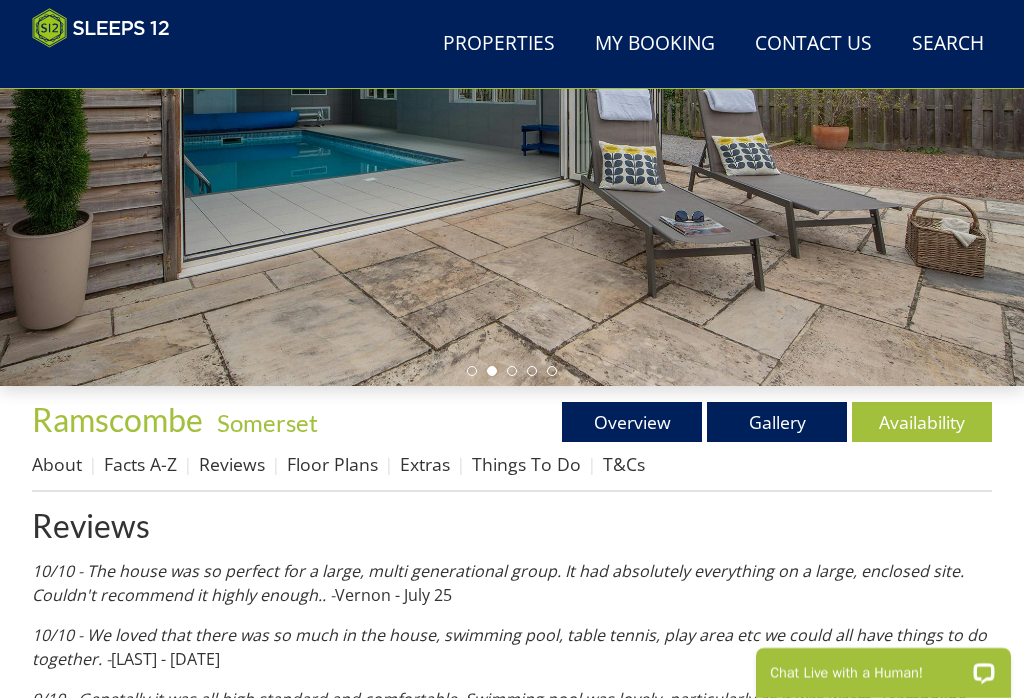 click on "Things To Do" at bounding box center [526, 464] 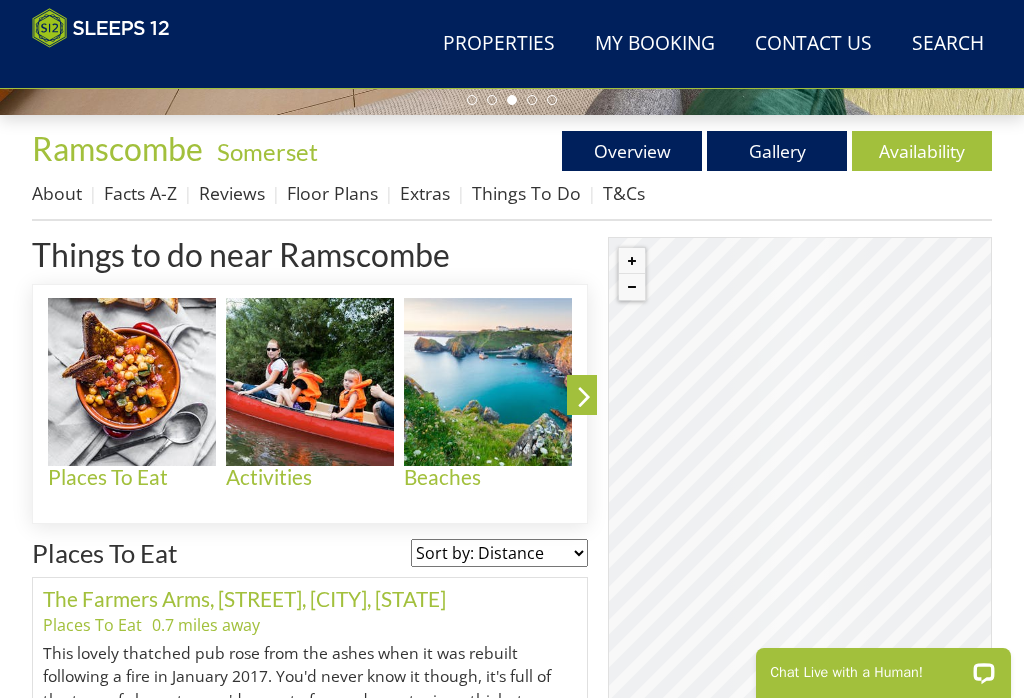 scroll, scrollTop: 590, scrollLeft: 0, axis: vertical 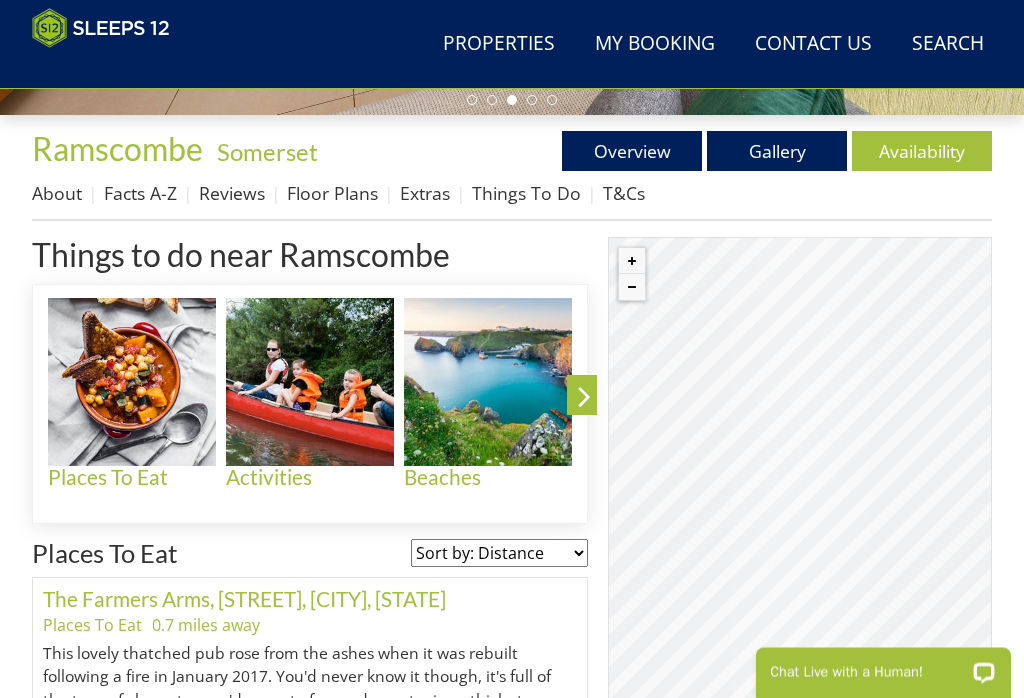 click on "About" at bounding box center (57, 194) 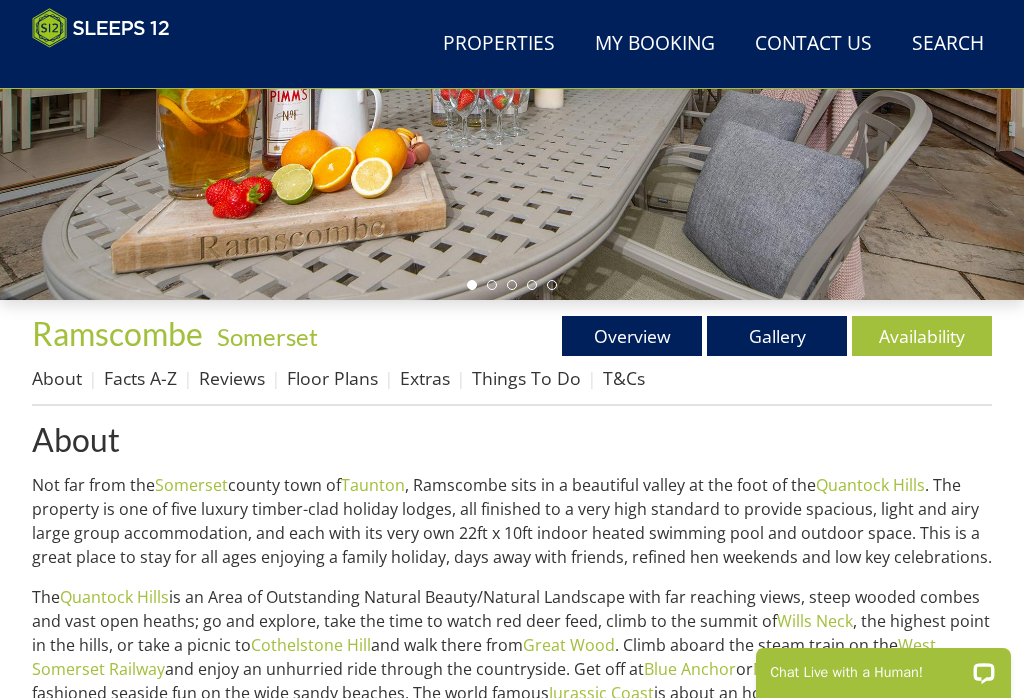 scroll, scrollTop: 404, scrollLeft: 0, axis: vertical 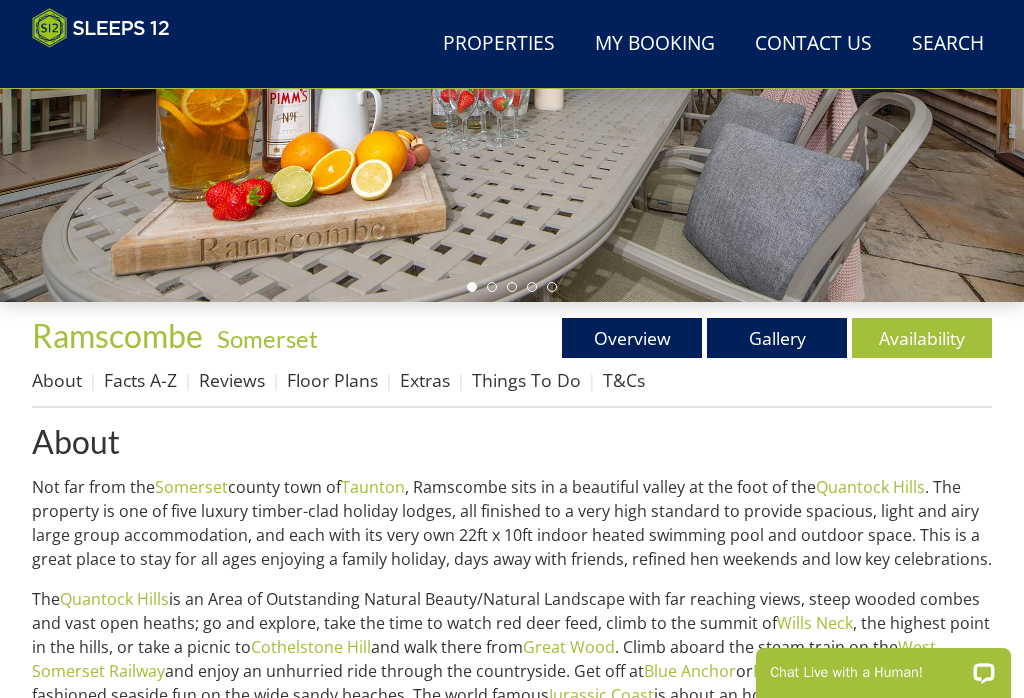 click on "Overview" at bounding box center (632, 338) 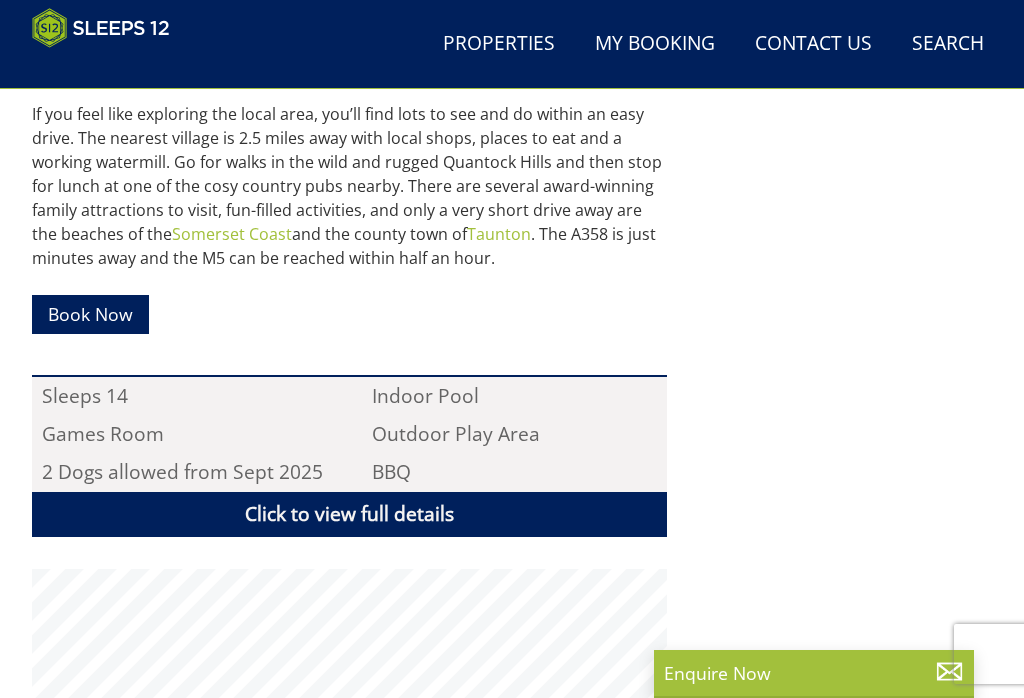 scroll, scrollTop: 1241, scrollLeft: 0, axis: vertical 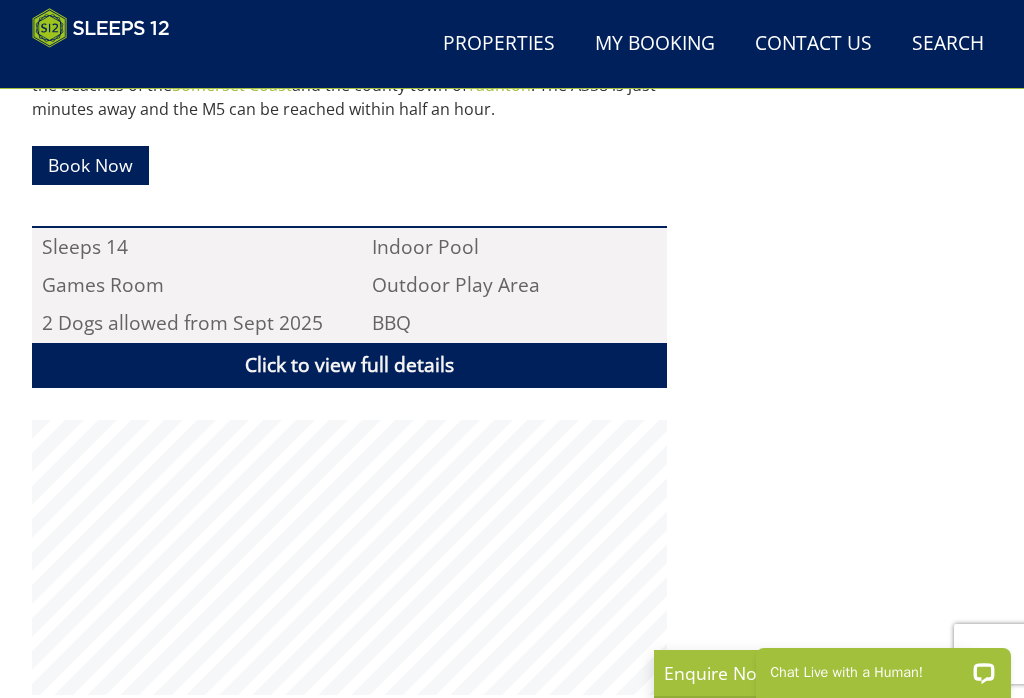click on "Click to view full details" at bounding box center (349, 365) 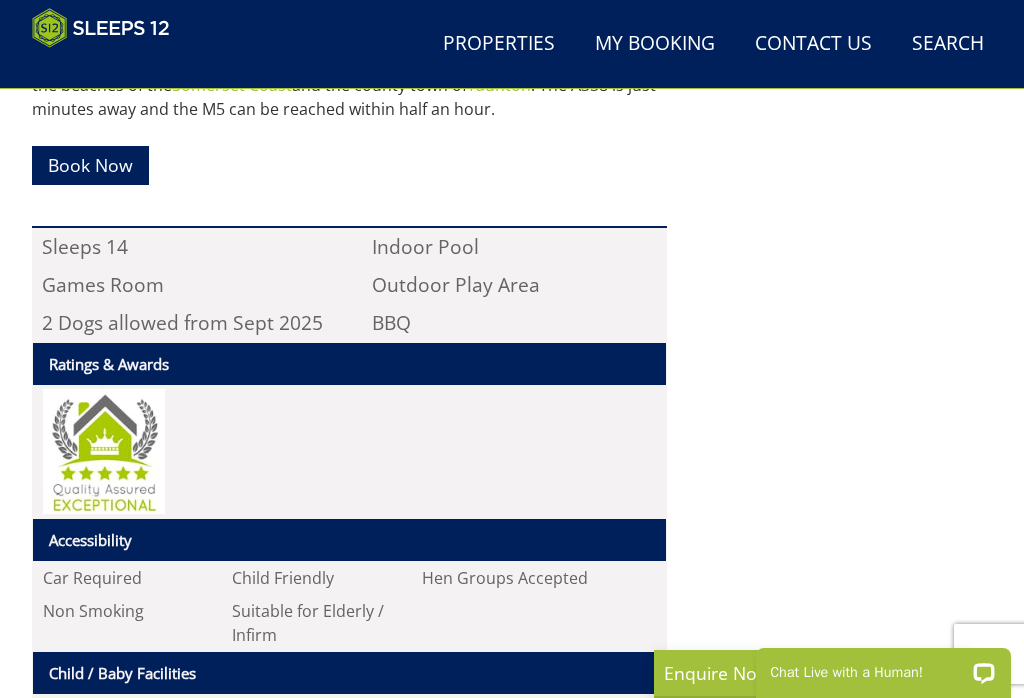 click on "Accessibility" at bounding box center (350, 540) 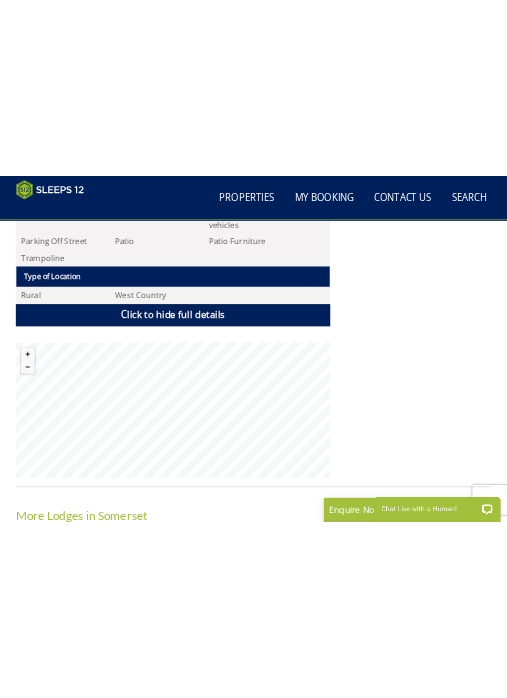 scroll, scrollTop: 2619, scrollLeft: 0, axis: vertical 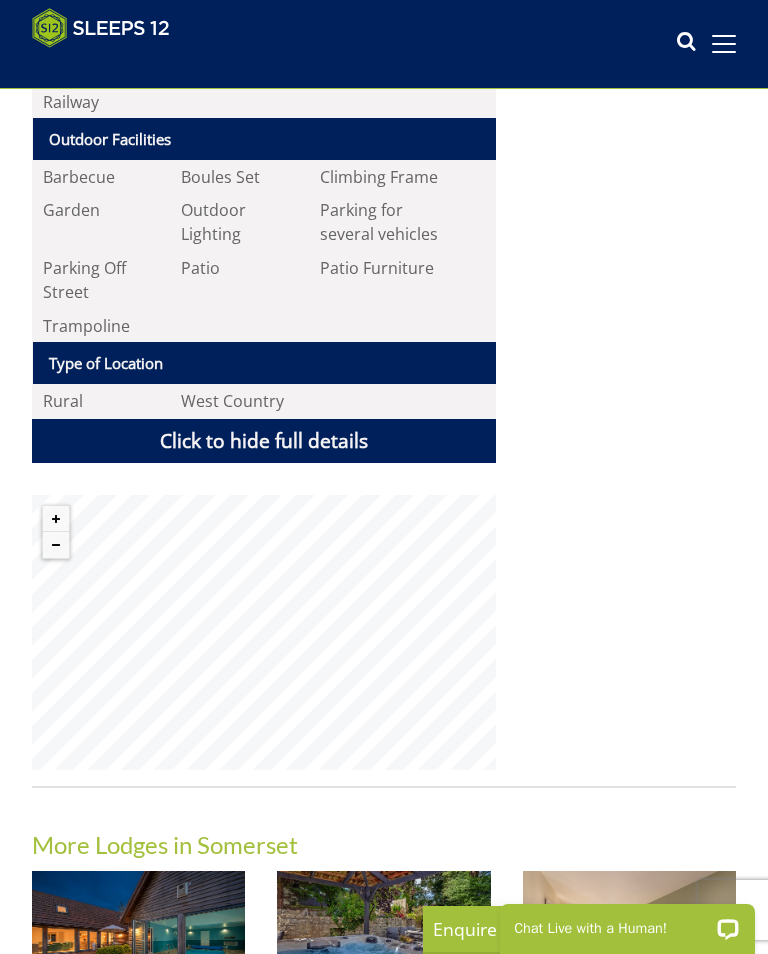 click on "Properties
Ramscombe
-  [PLACE]
Overview
Gallery
Availability
About
Facts A-Z
Reviews
Floor Plans
Extras
Things To Do
T&Cs
Ramscombe is one of five timber-clad lodges standing on a small private site at the foot of the Quantock Hills AONB/Natural Landscape in  [PLACE]
[PLACE] Coast  and the county town of  [PLACE] . The A358 is just minutes away and the M5 can be reached within half an hour.
Book Now
BBQ TV" at bounding box center (384, -504) 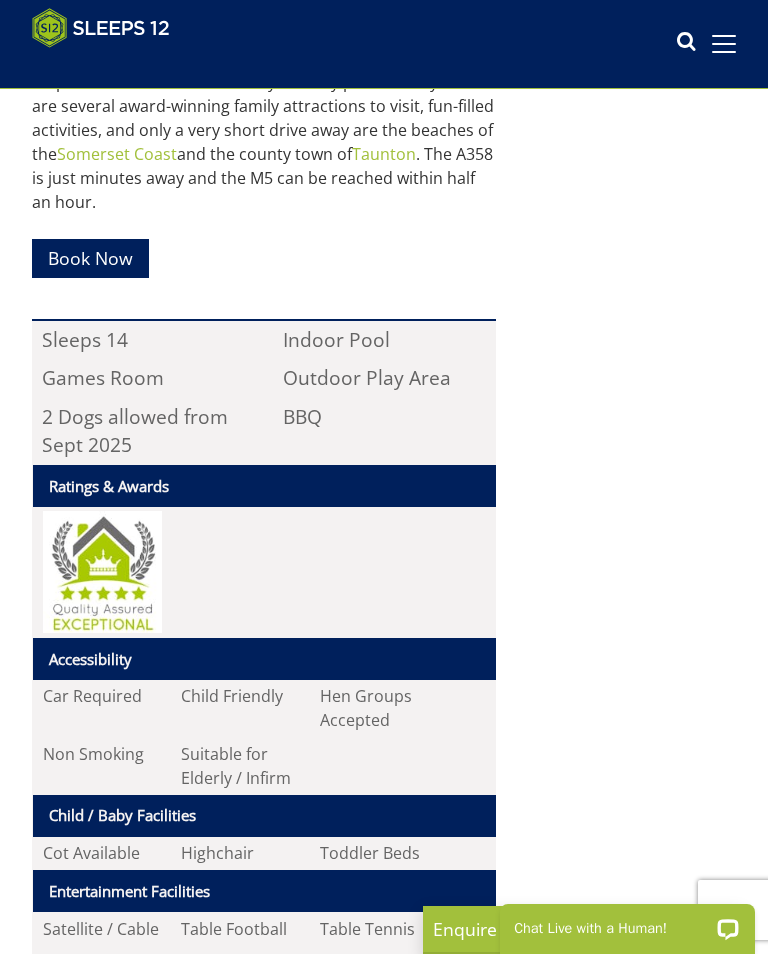 scroll, scrollTop: 1126, scrollLeft: 0, axis: vertical 